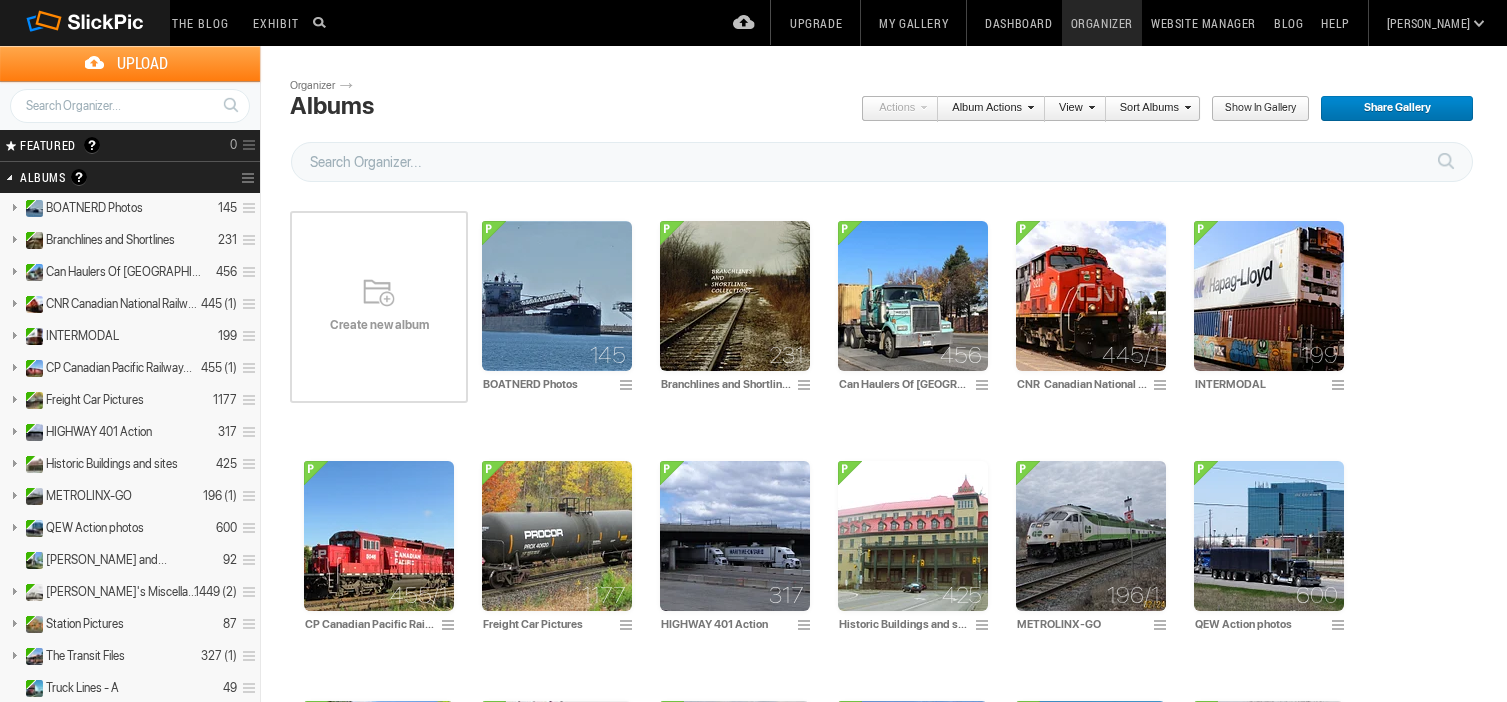 scroll, scrollTop: 0, scrollLeft: 0, axis: both 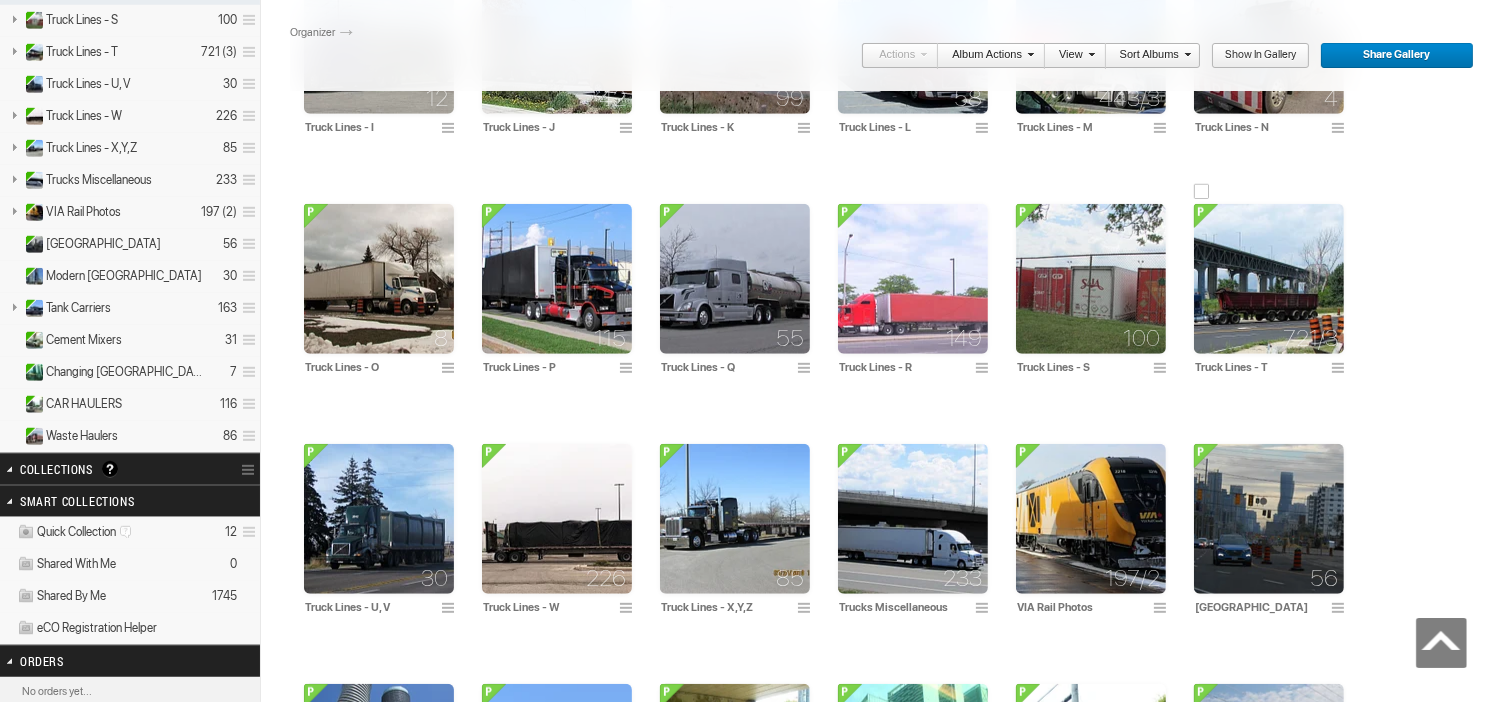 click at bounding box center (1269, 279) 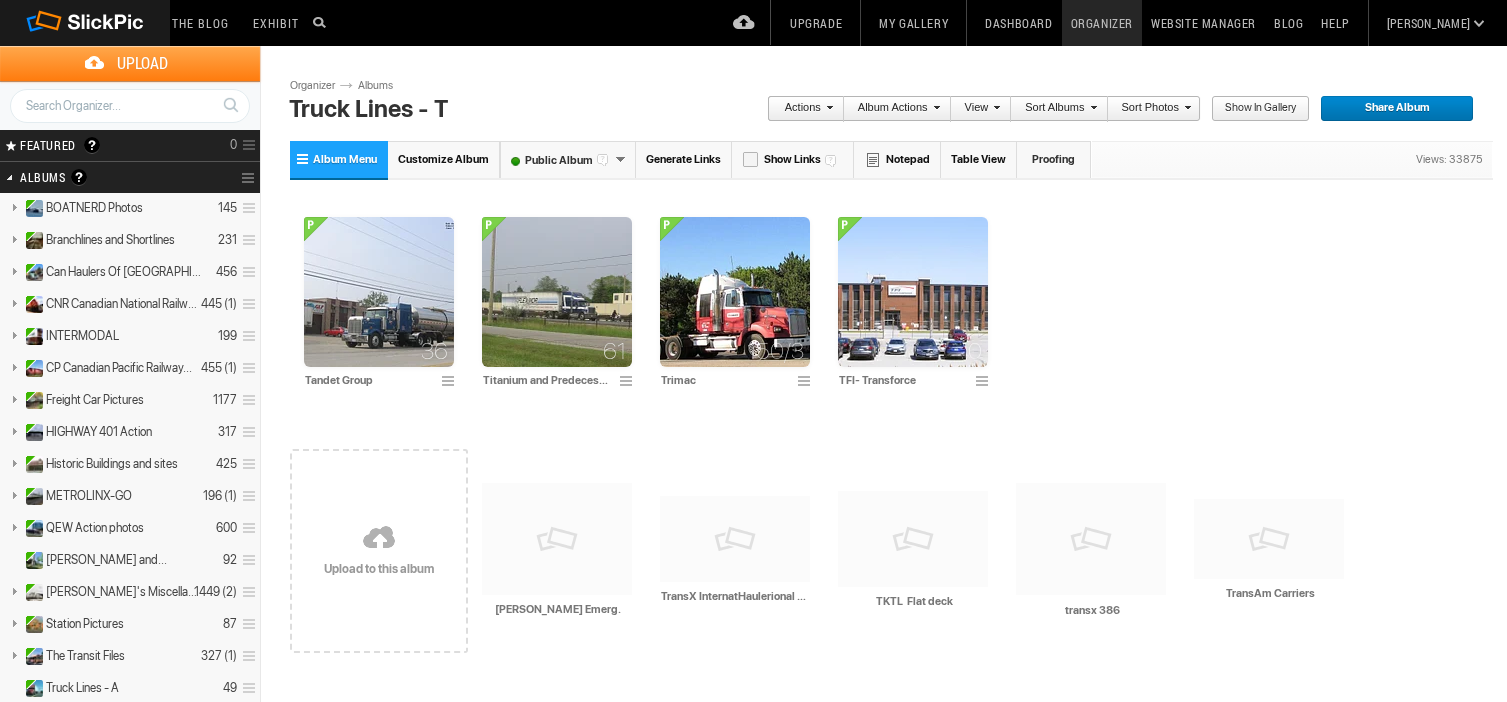 scroll, scrollTop: 0, scrollLeft: 0, axis: both 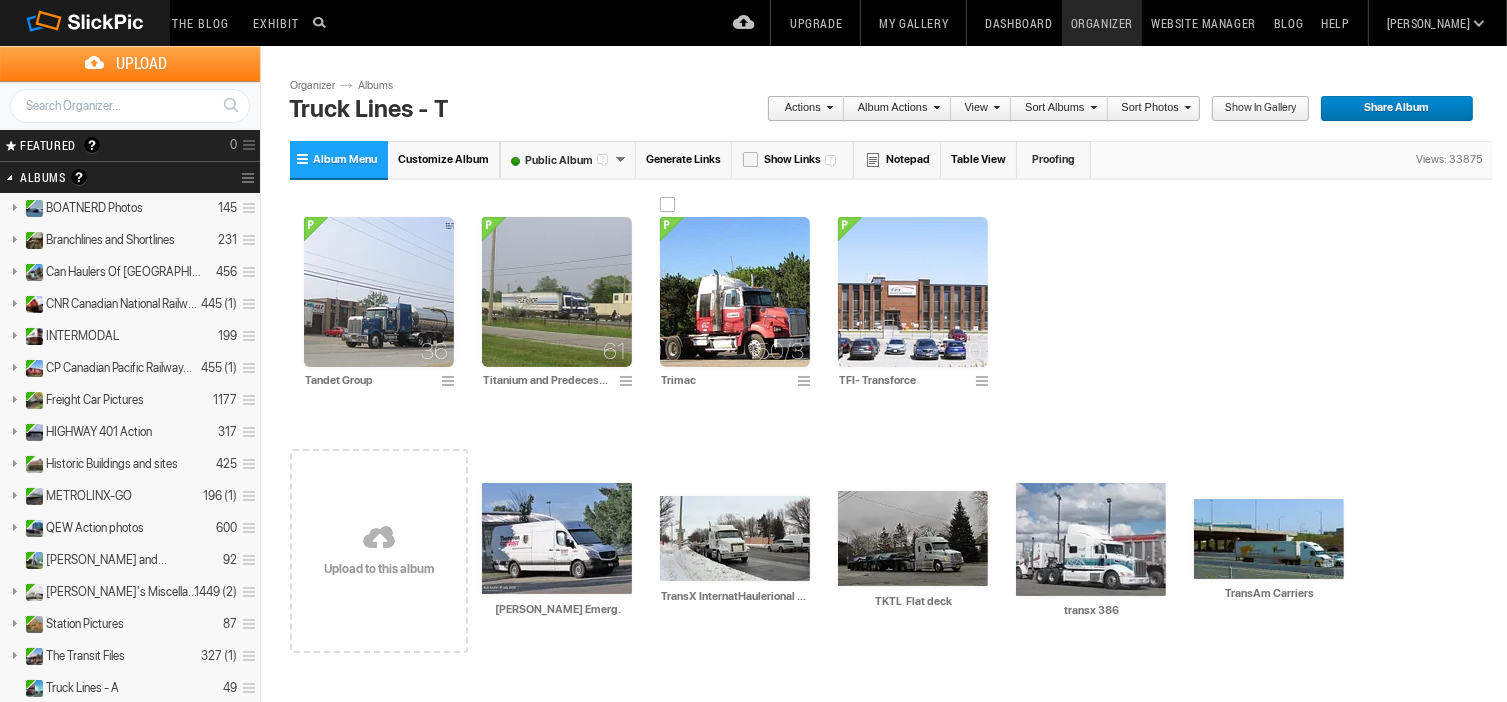 click at bounding box center (735, 292) 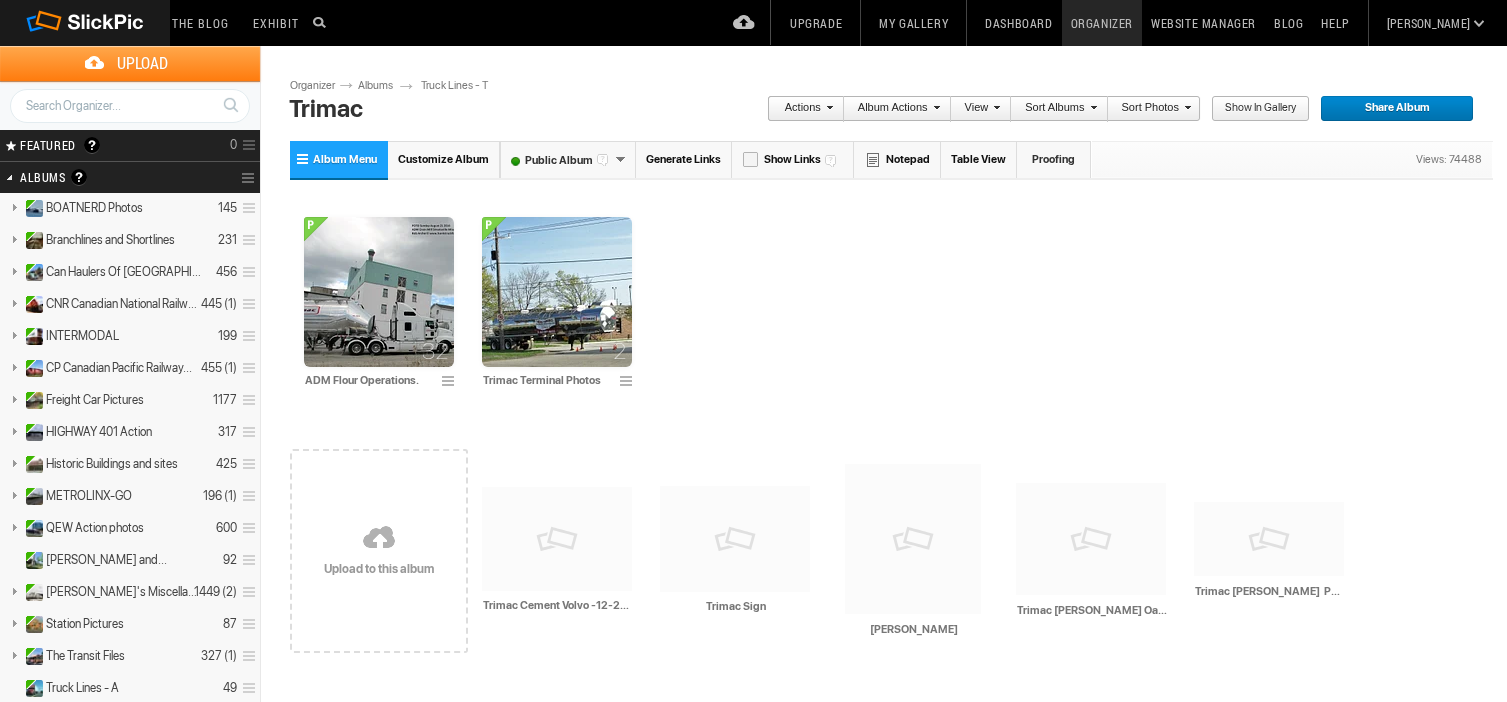 scroll, scrollTop: 0, scrollLeft: 0, axis: both 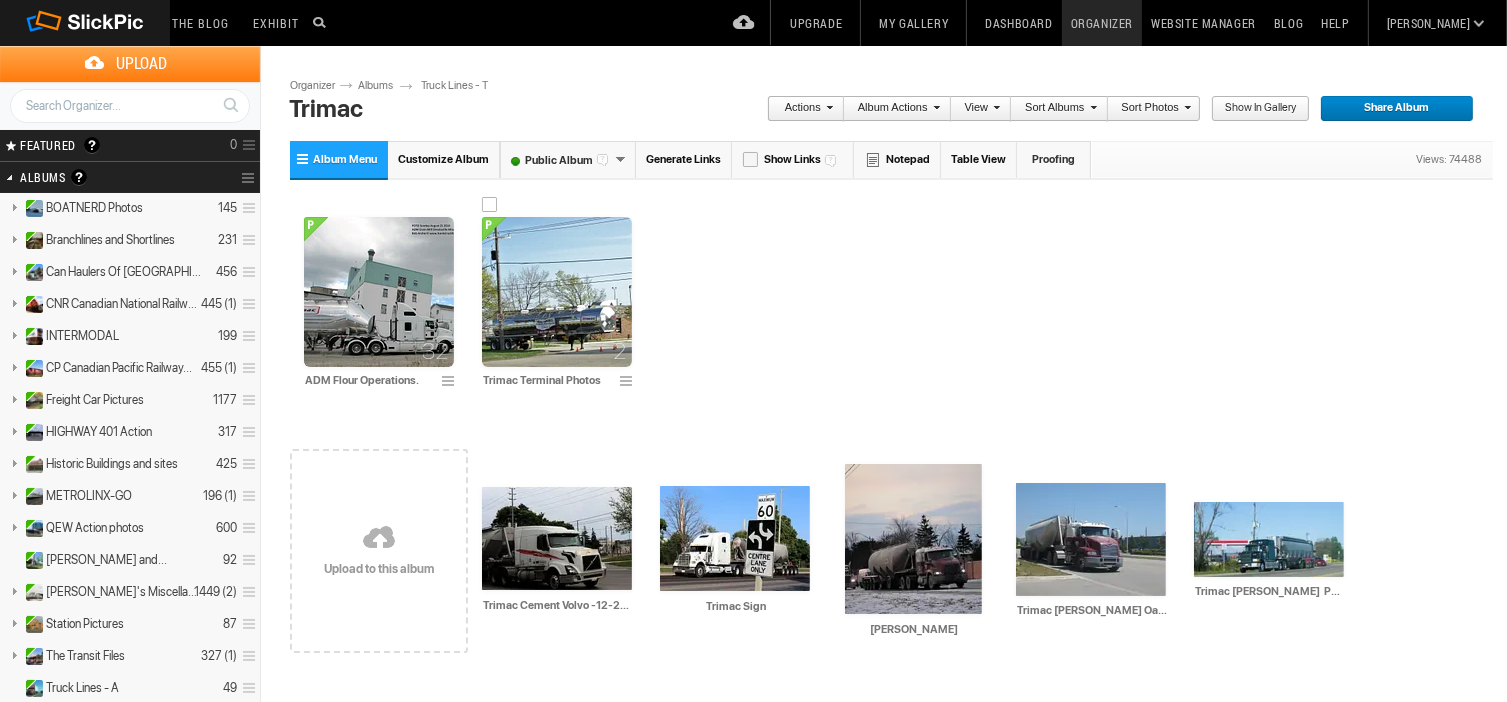 click at bounding box center (557, 292) 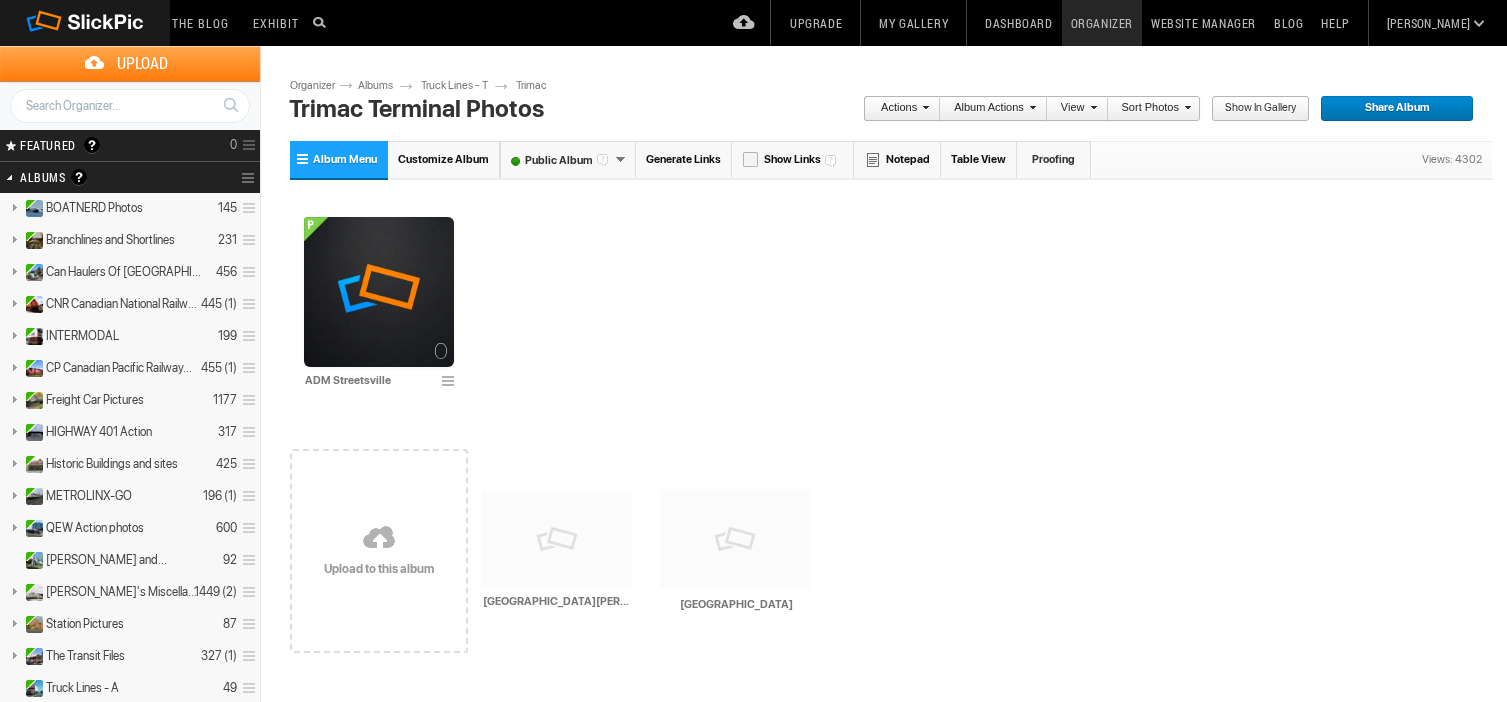 scroll, scrollTop: 0, scrollLeft: 0, axis: both 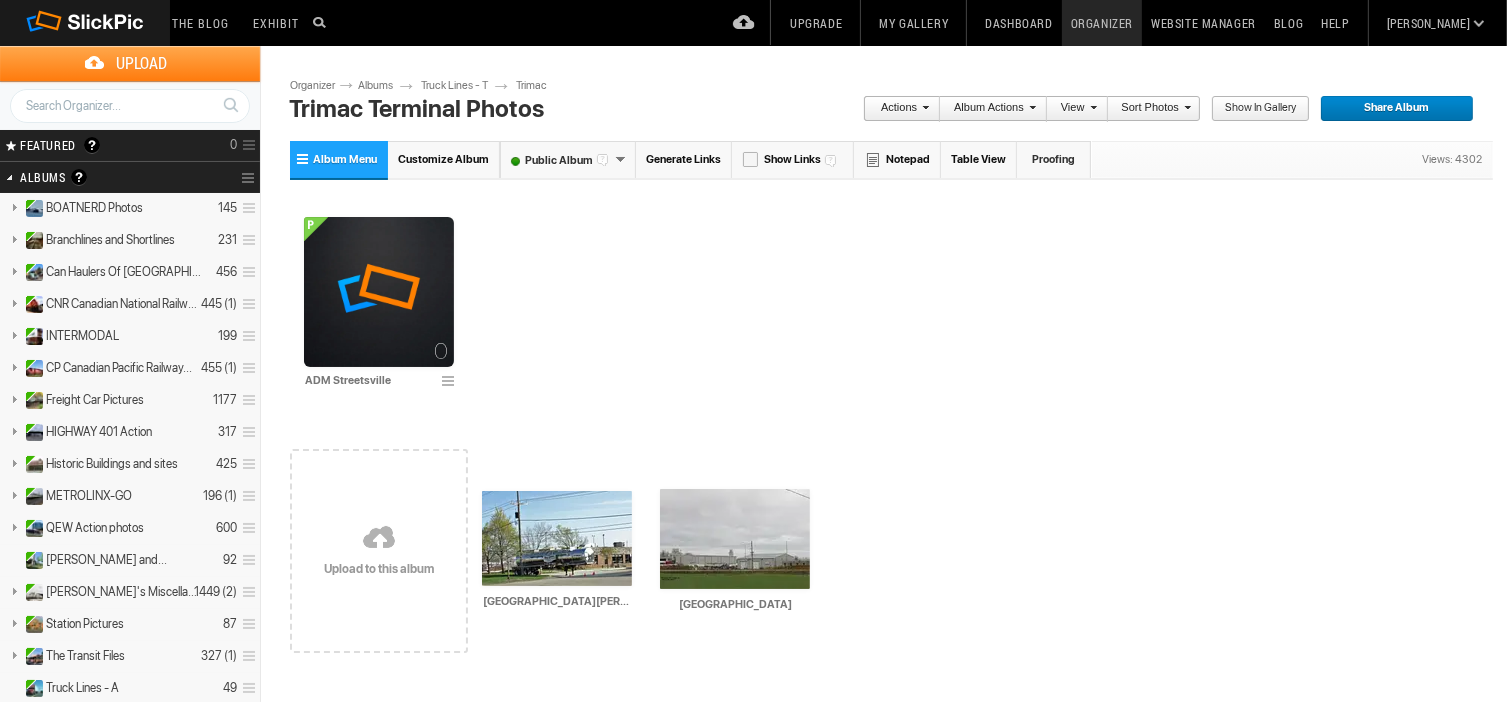 click at bounding box center [379, 539] 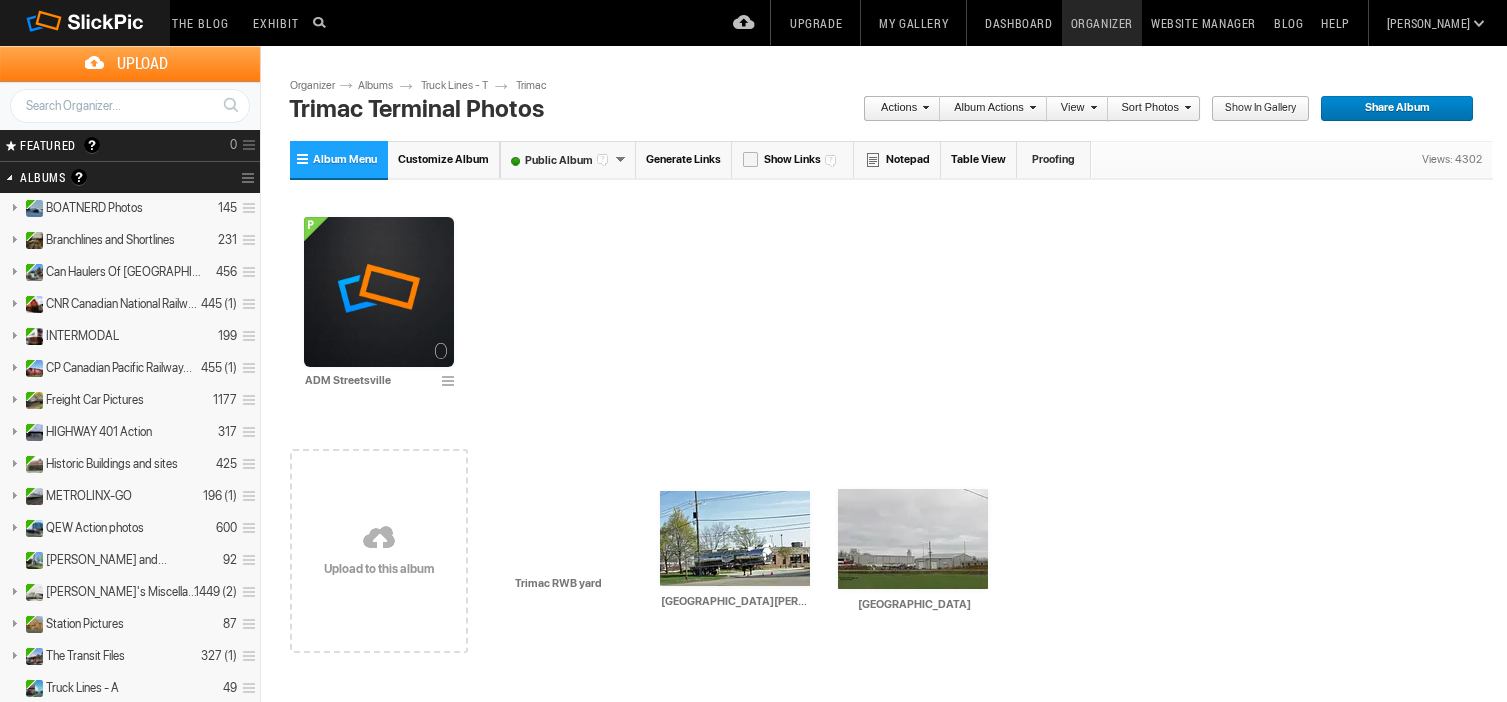 scroll, scrollTop: 0, scrollLeft: 0, axis: both 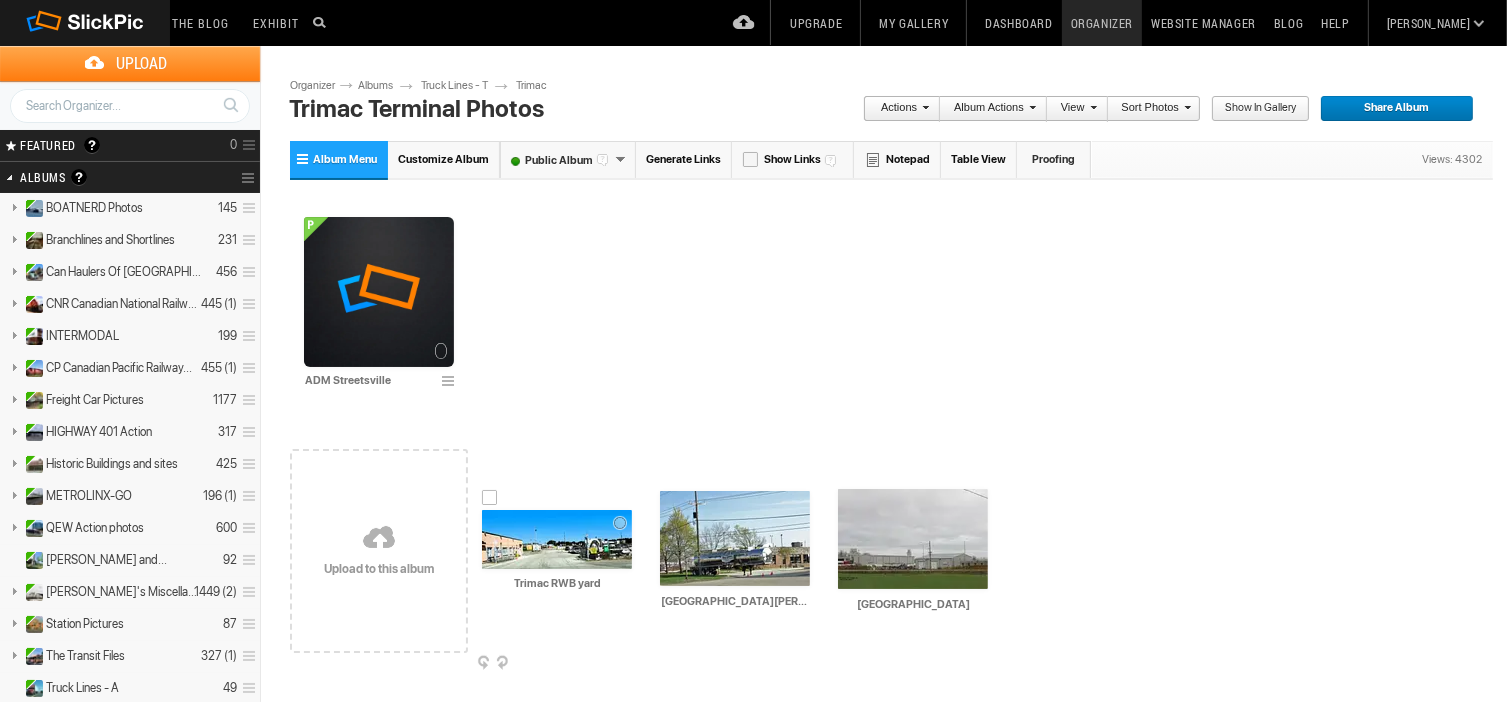 click at bounding box center (557, 539) 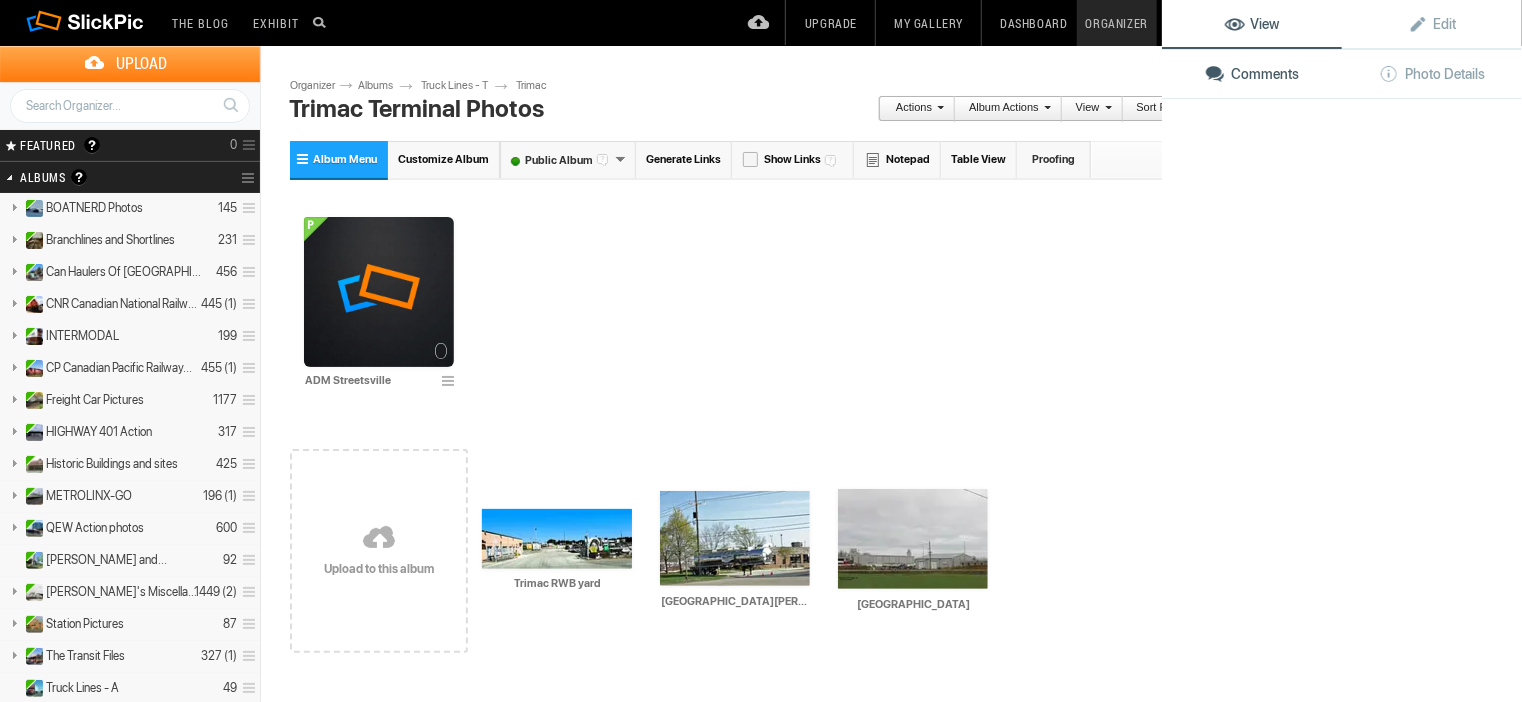 click 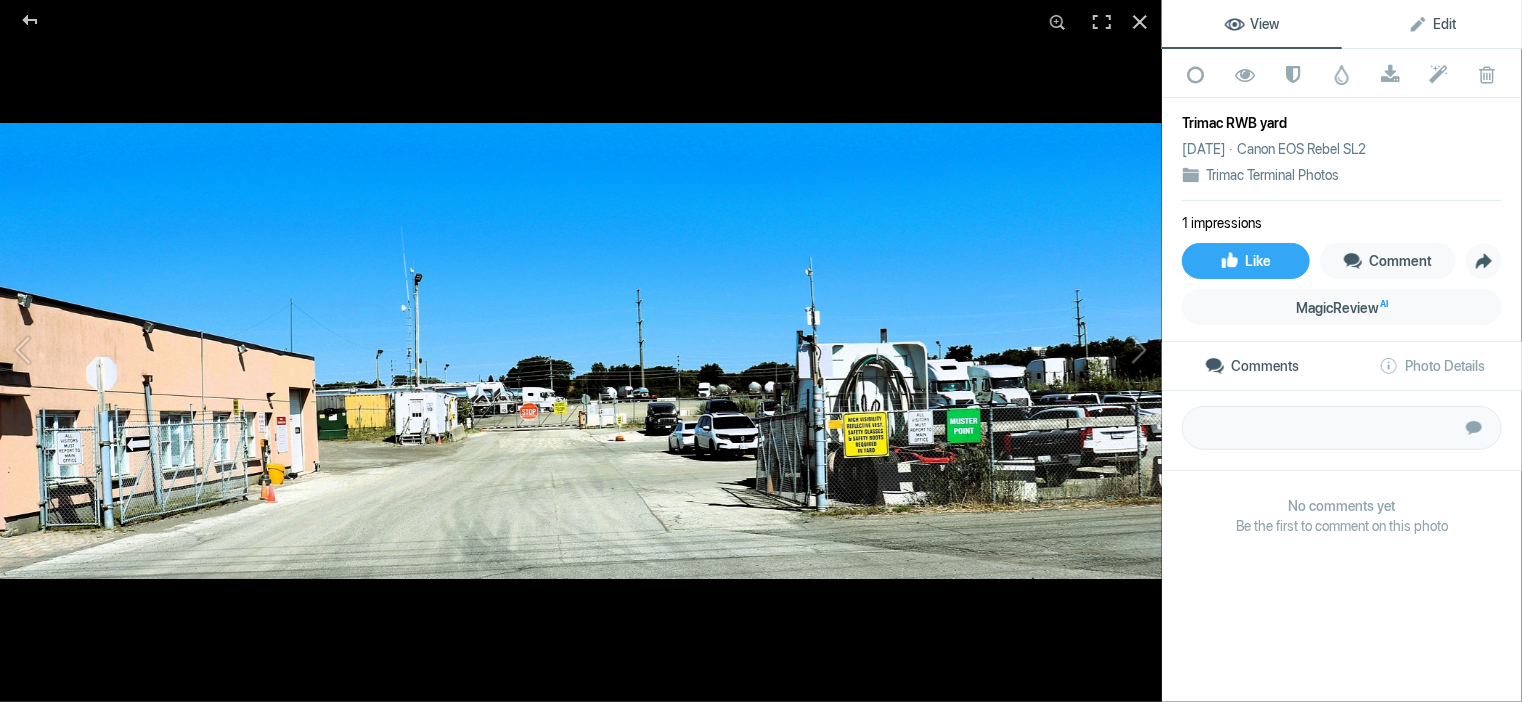 click on "Edit" 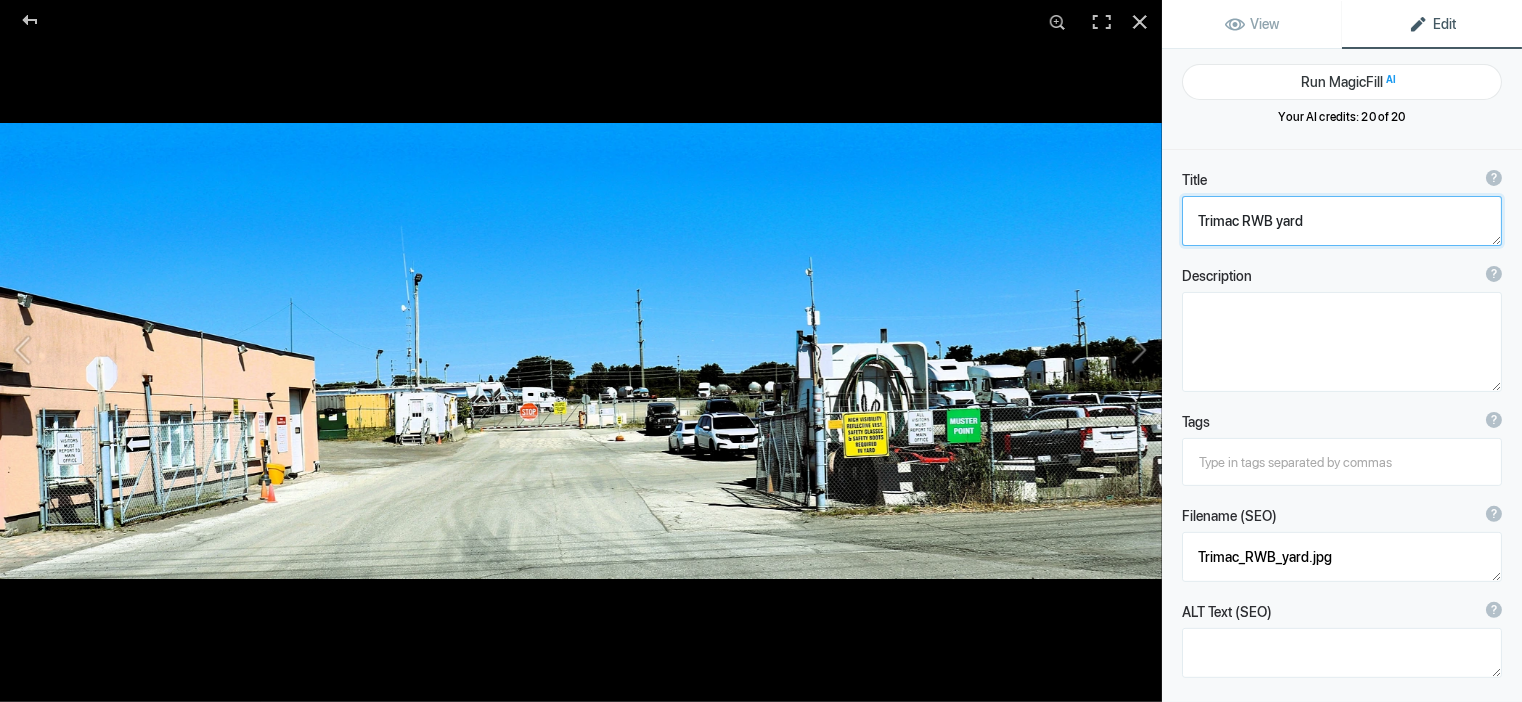 click 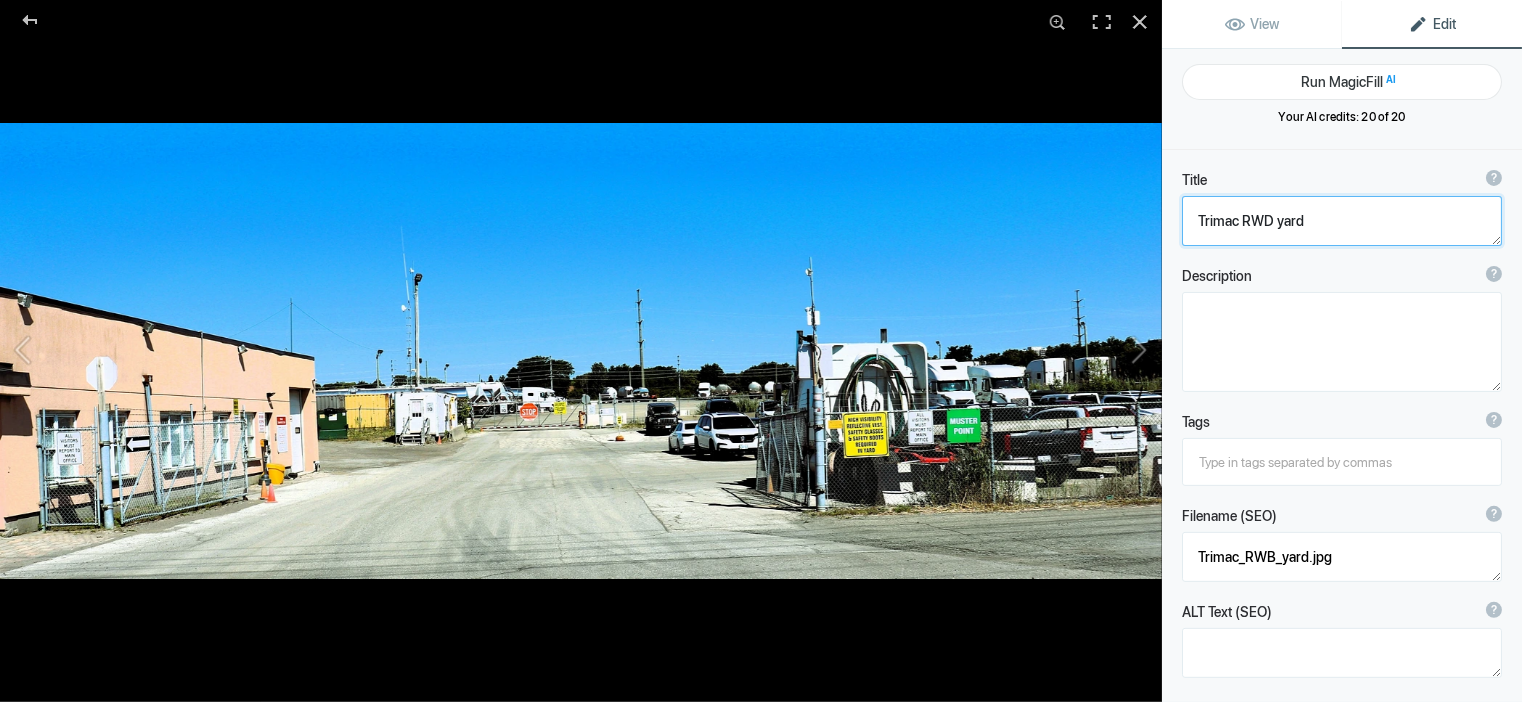 type on "Trimac RWD yard" 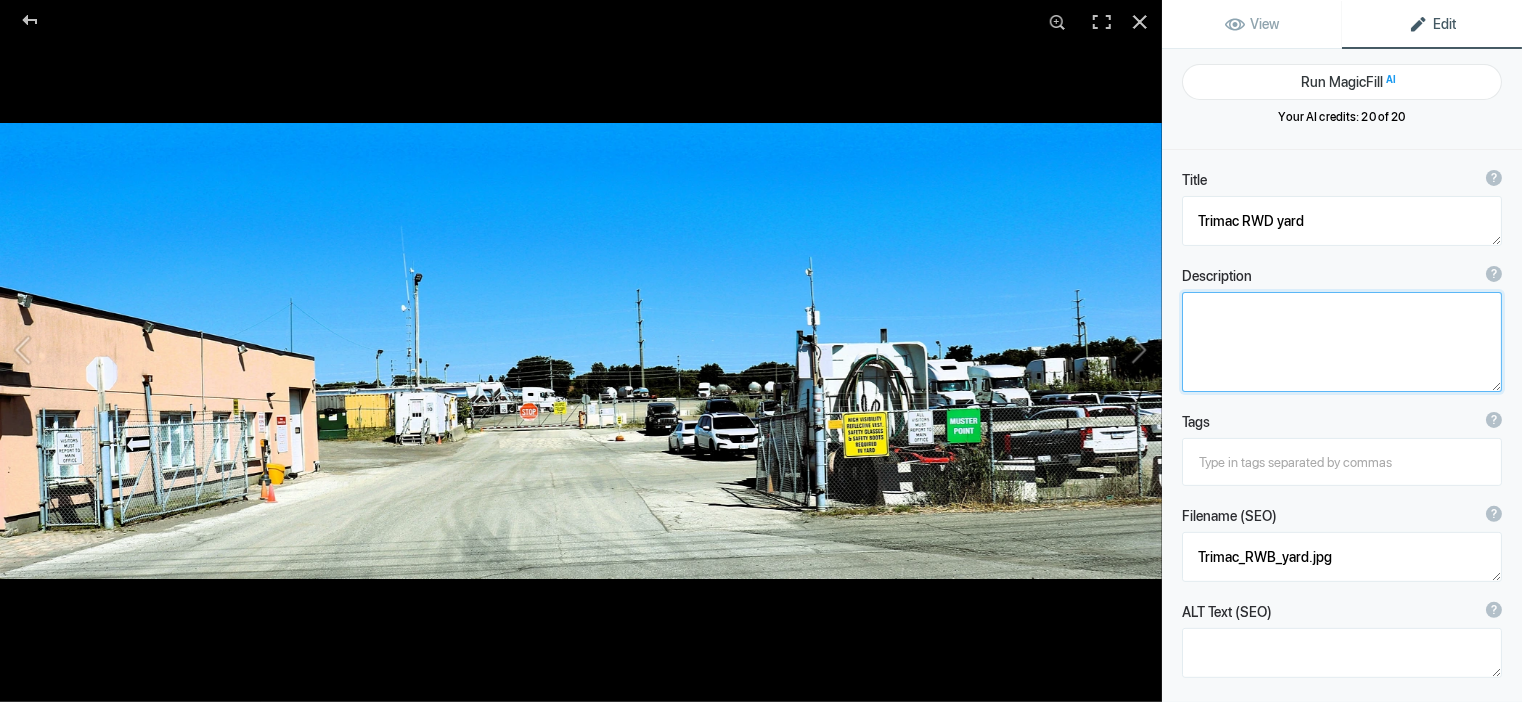 click 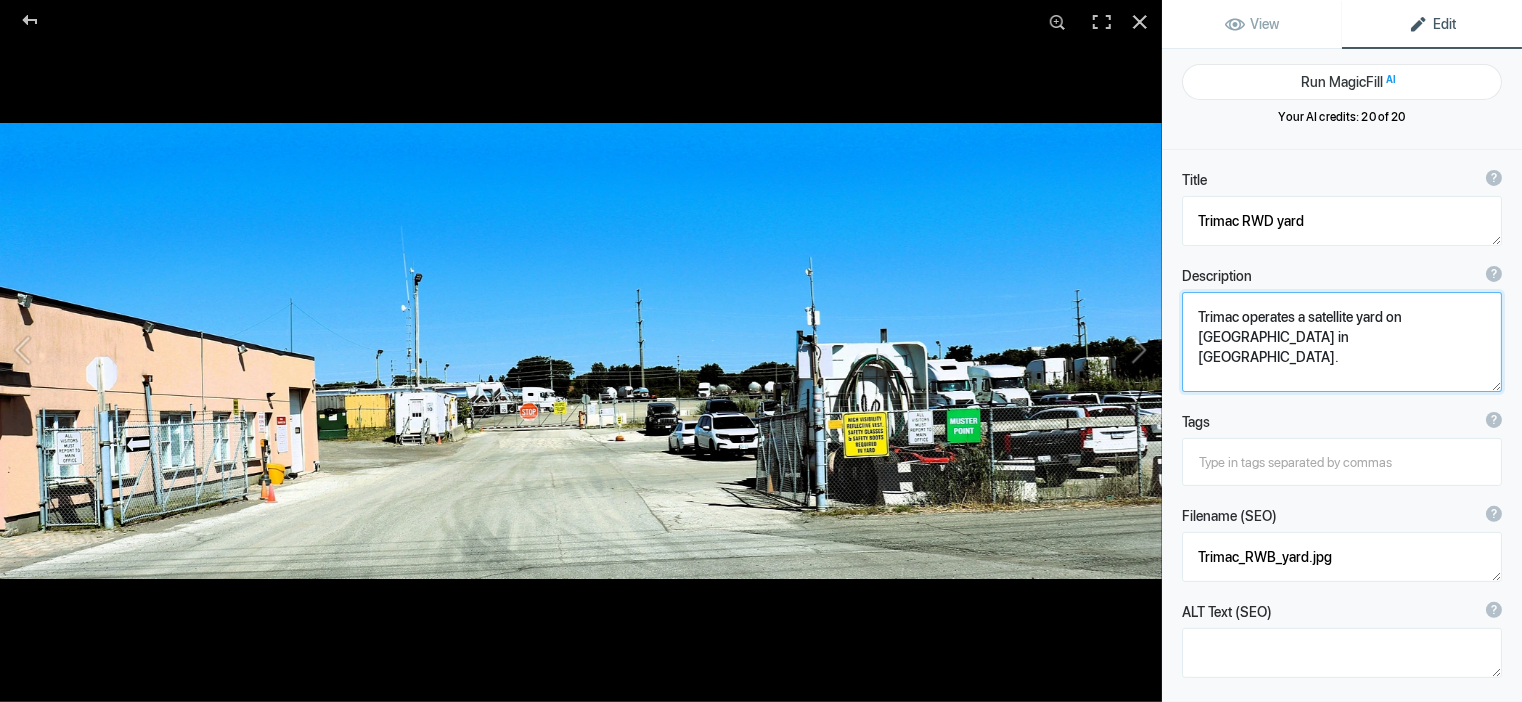 click 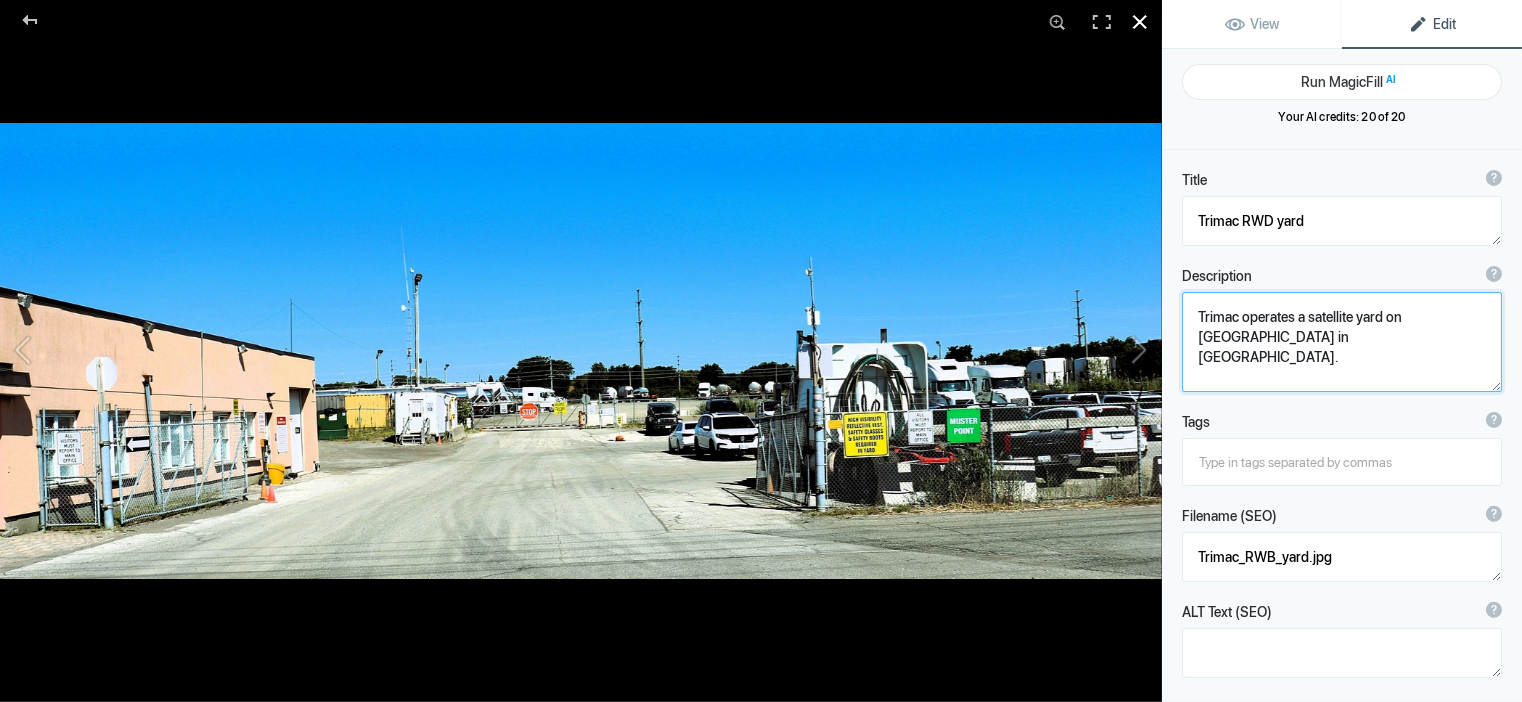 click 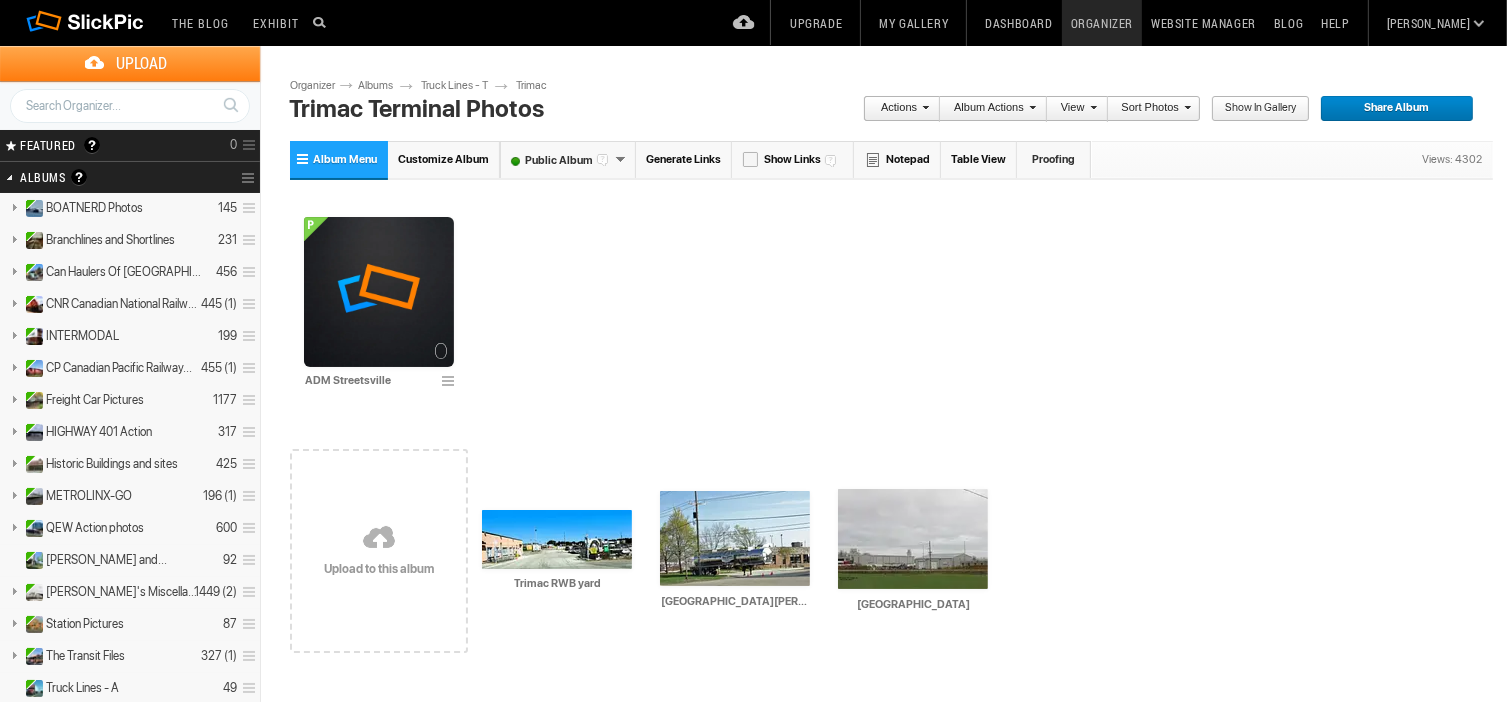 type on "Trimac operates a satellite yard on Royal Windsor Drive in Mississaiga." 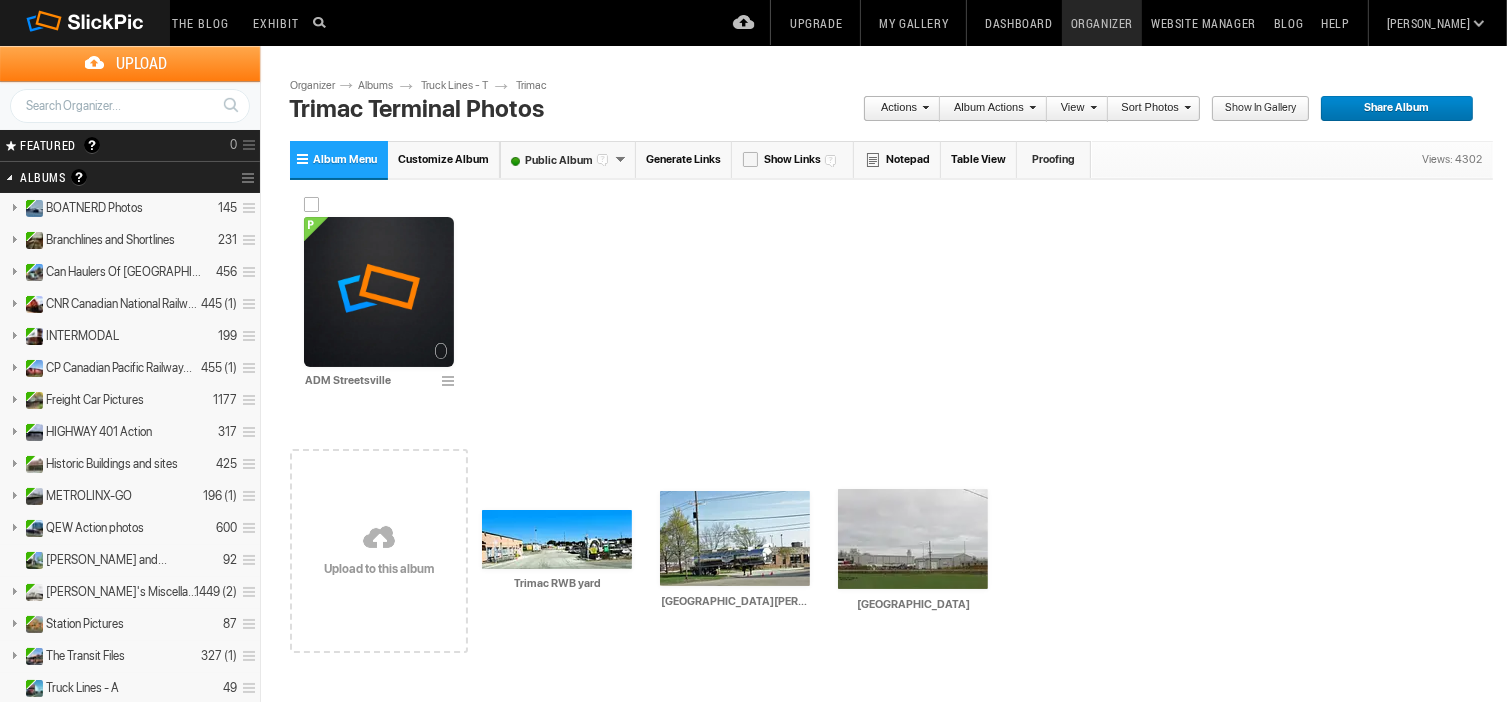 click at bounding box center [379, 292] 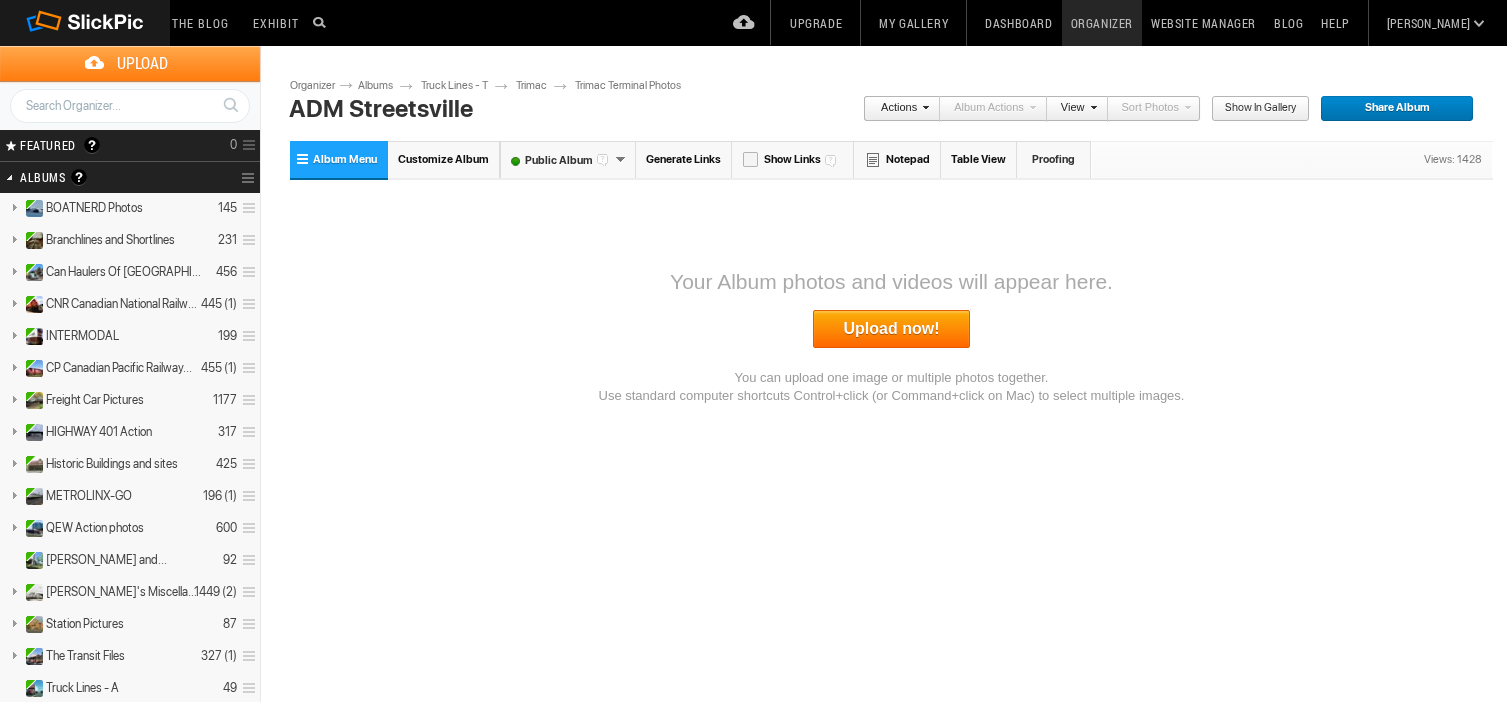 scroll, scrollTop: 0, scrollLeft: 0, axis: both 